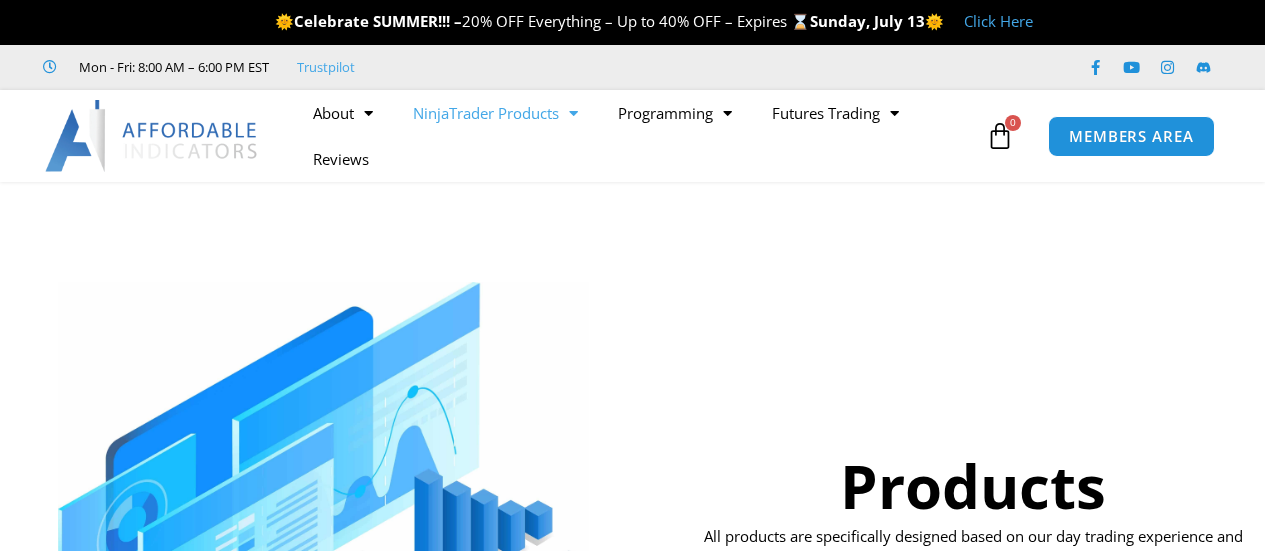 scroll, scrollTop: 200, scrollLeft: 0, axis: vertical 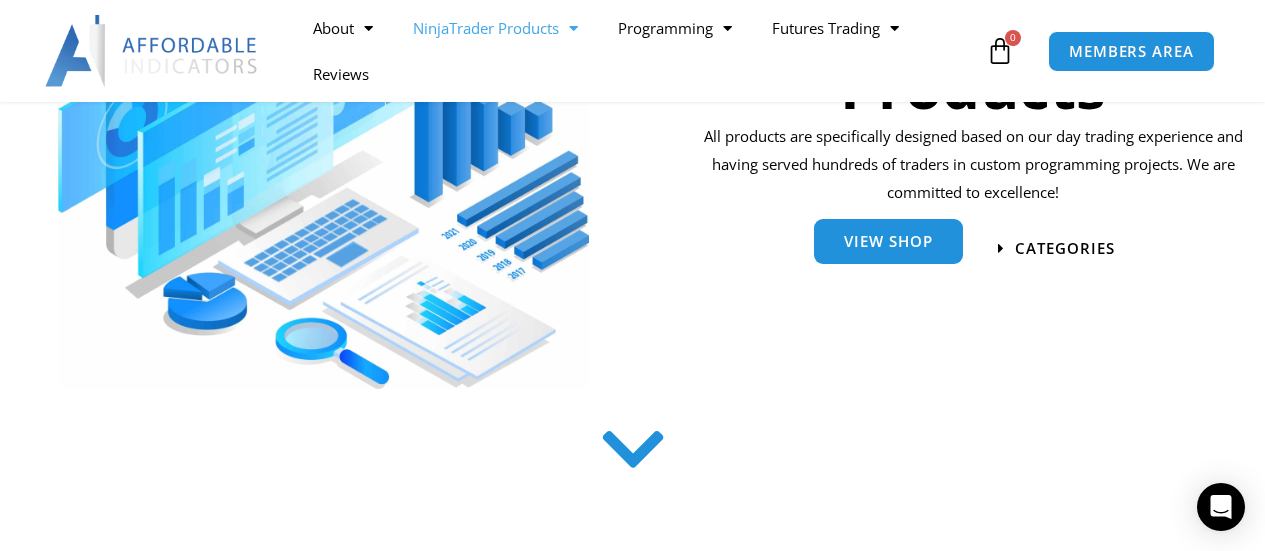 click on "View Shop" at bounding box center (888, 241) 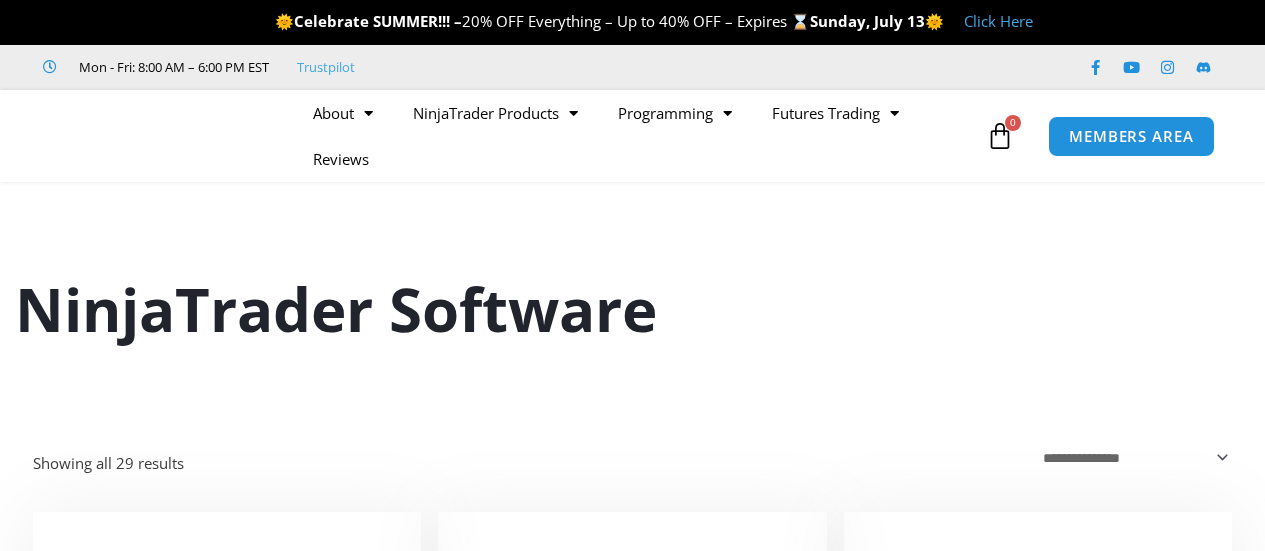 scroll, scrollTop: 0, scrollLeft: 0, axis: both 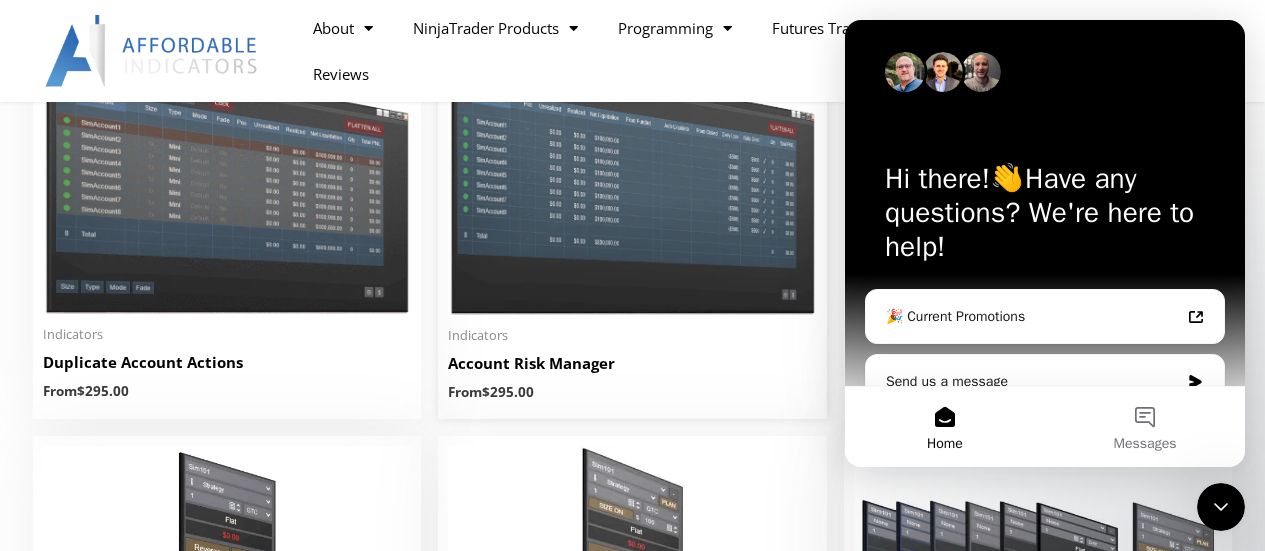 click at bounding box center [632, 168] 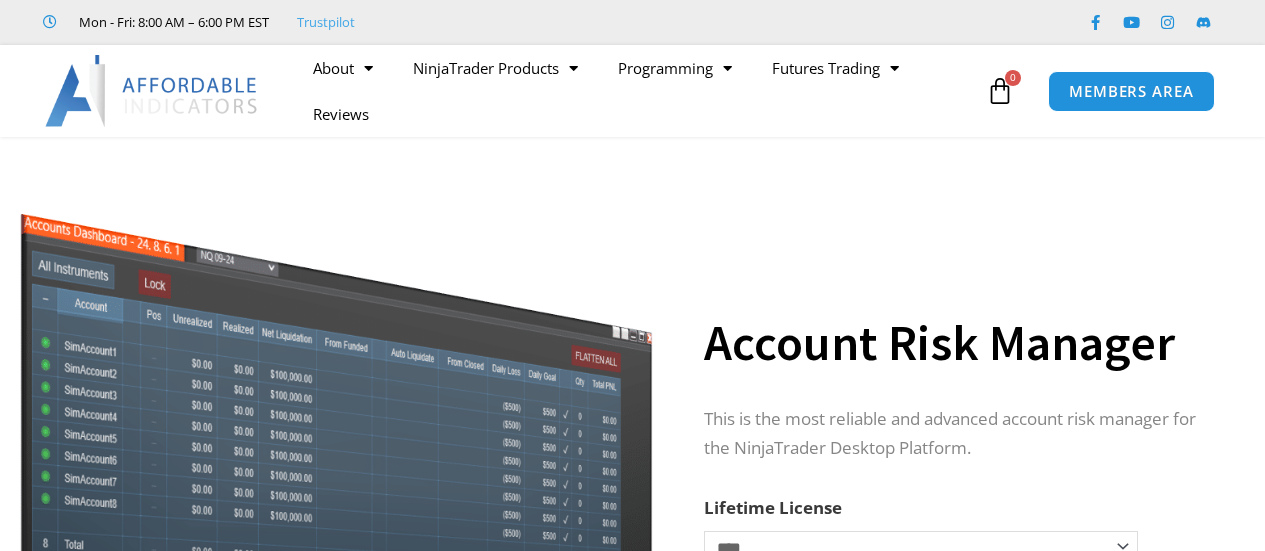 scroll, scrollTop: 0, scrollLeft: 0, axis: both 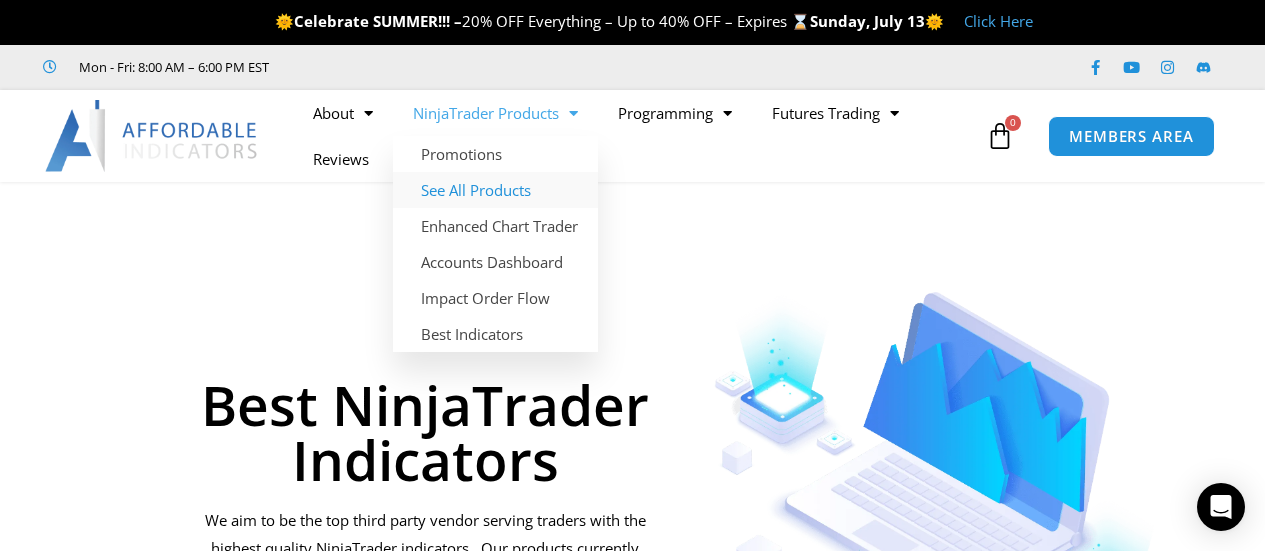 click on "See All Products" 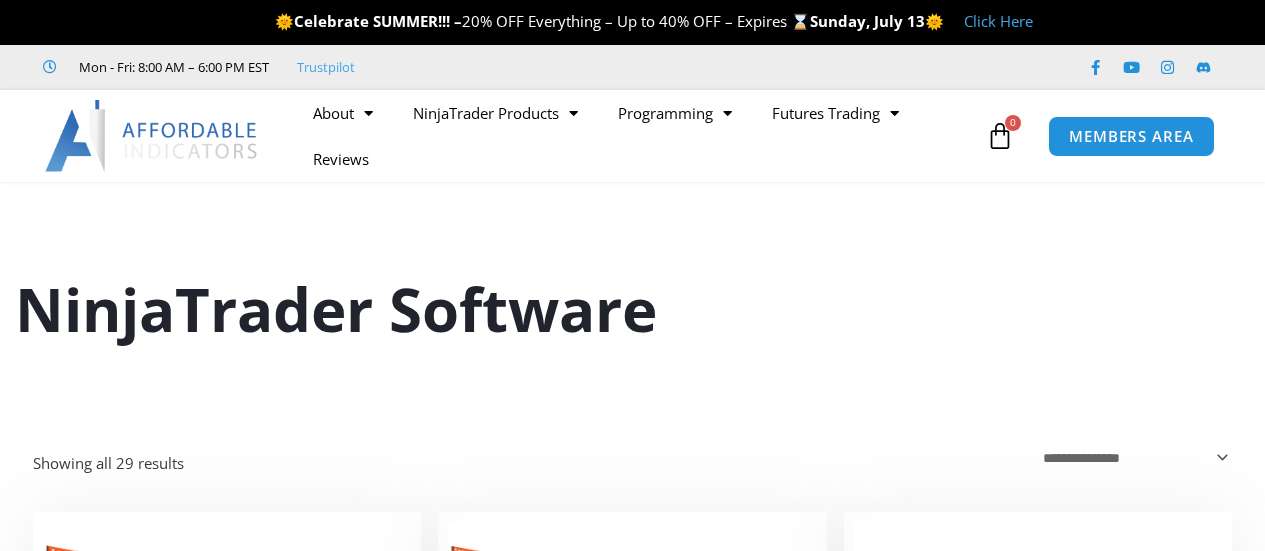 scroll, scrollTop: 0, scrollLeft: 0, axis: both 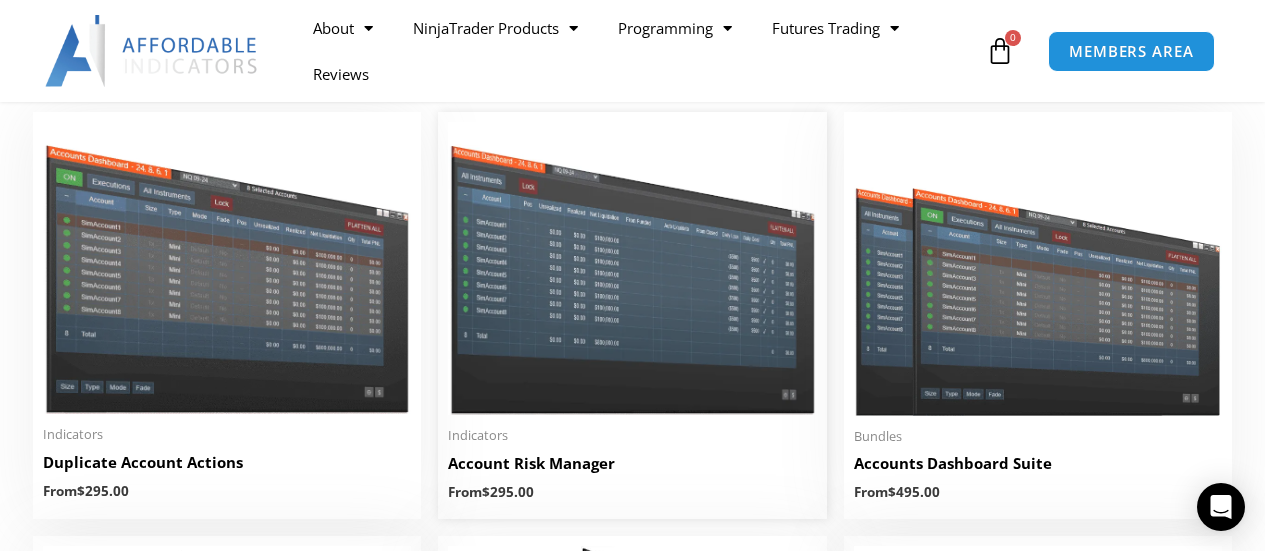 click at bounding box center [632, 268] 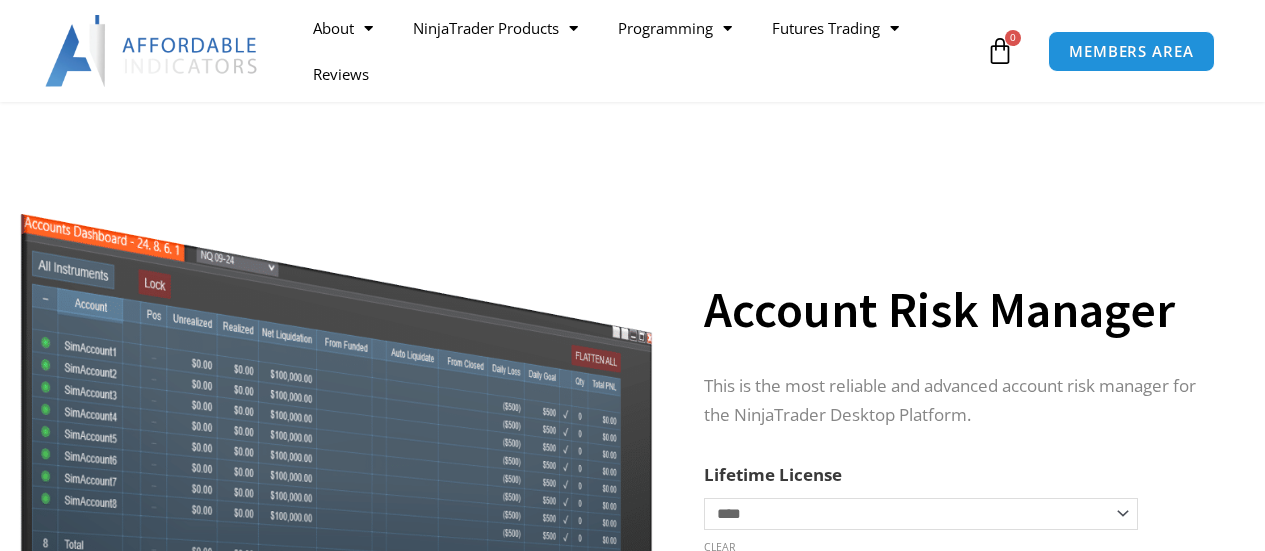scroll, scrollTop: 200, scrollLeft: 0, axis: vertical 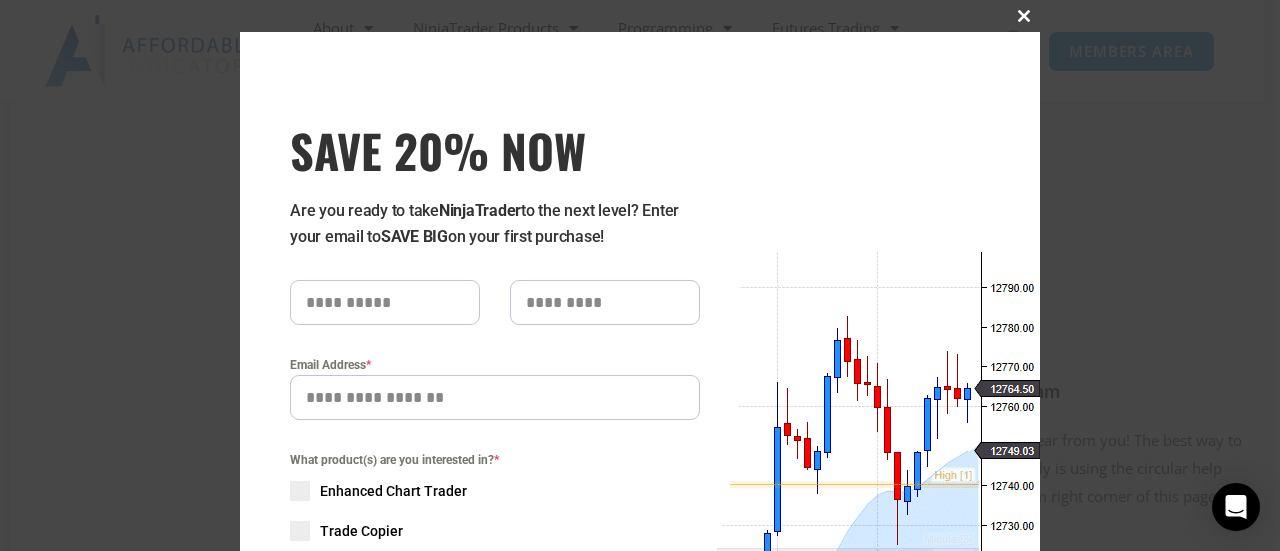 click on "Close this module" at bounding box center (1024, 16) 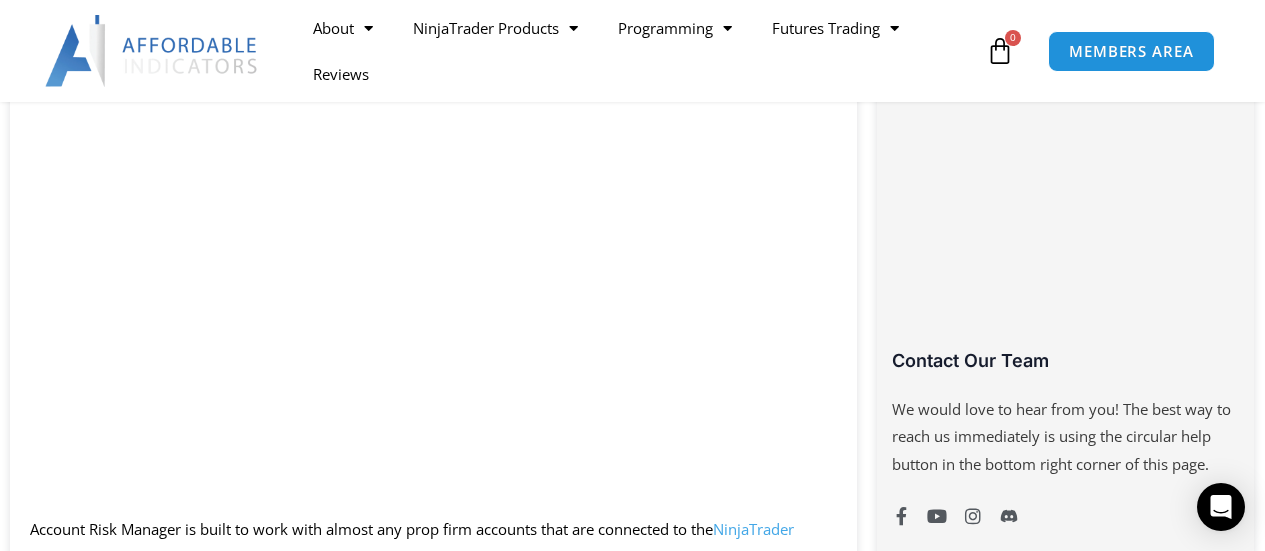 scroll, scrollTop: 1200, scrollLeft: 0, axis: vertical 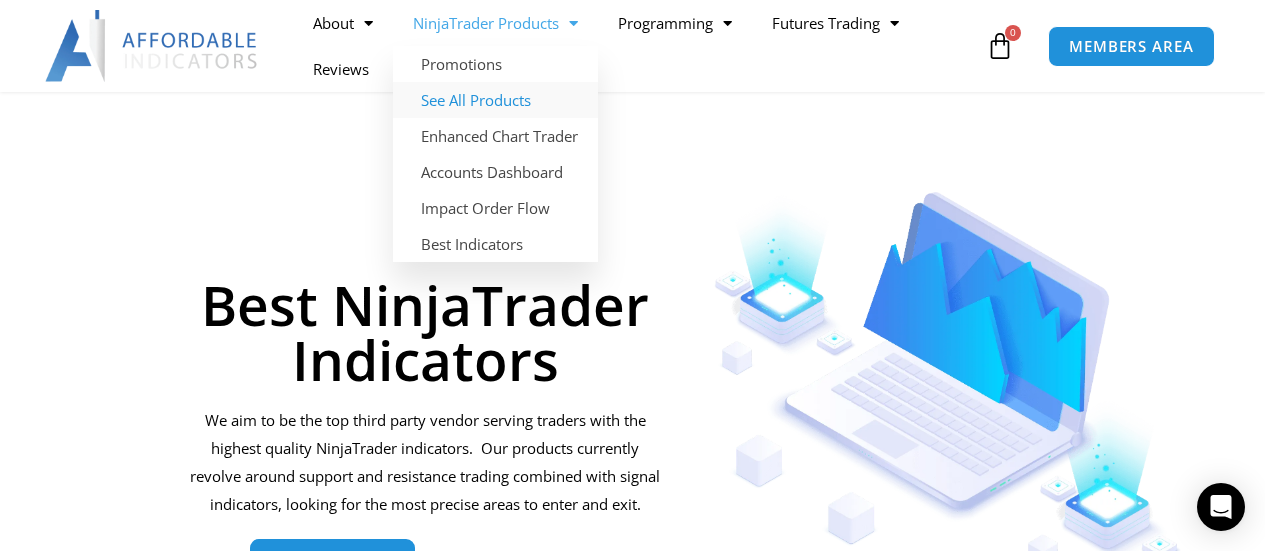 click on "See All Products" 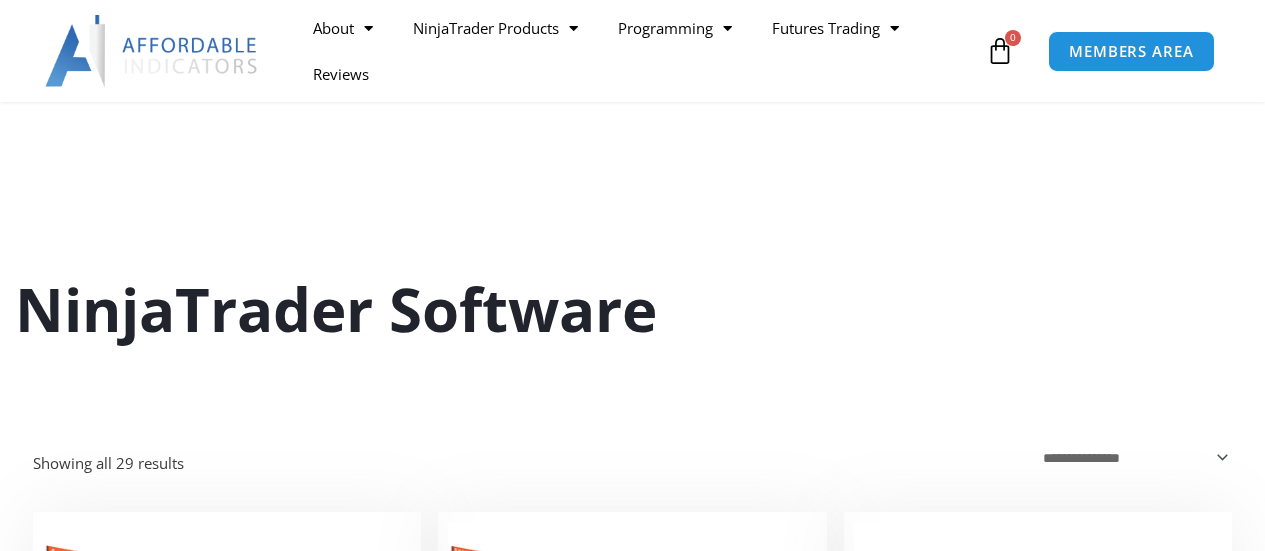 scroll, scrollTop: 300, scrollLeft: 0, axis: vertical 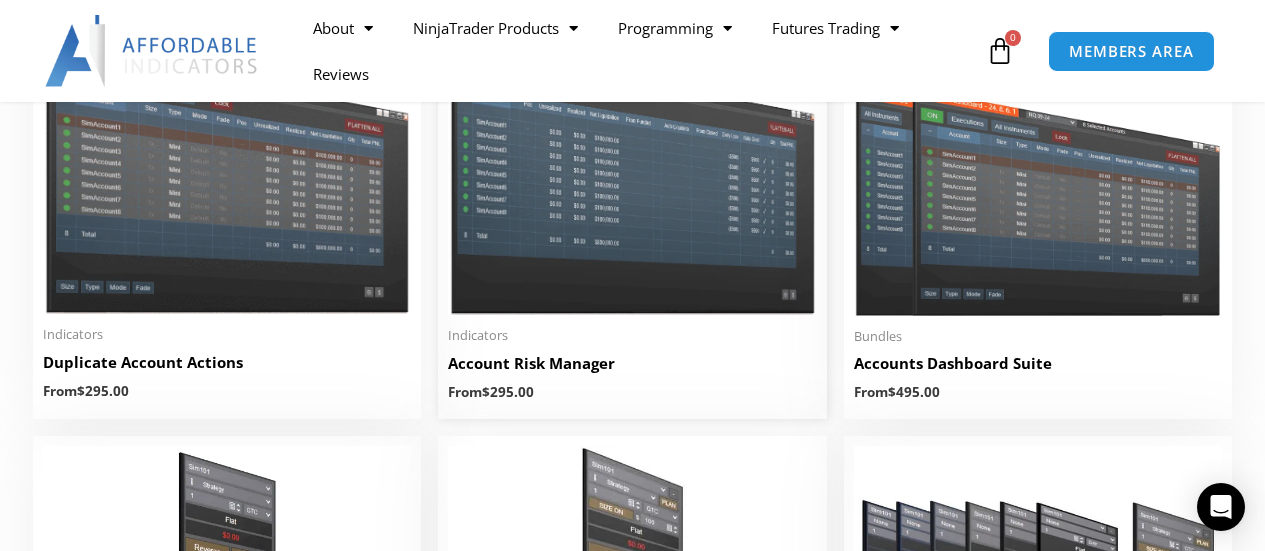 click at bounding box center [632, 168] 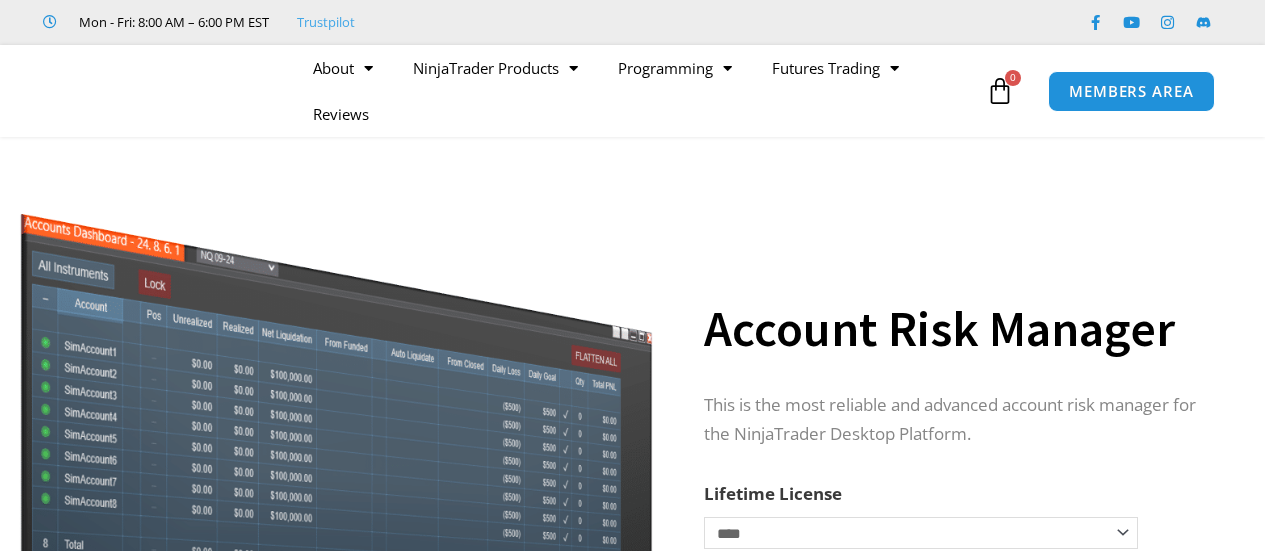 scroll, scrollTop: 0, scrollLeft: 0, axis: both 